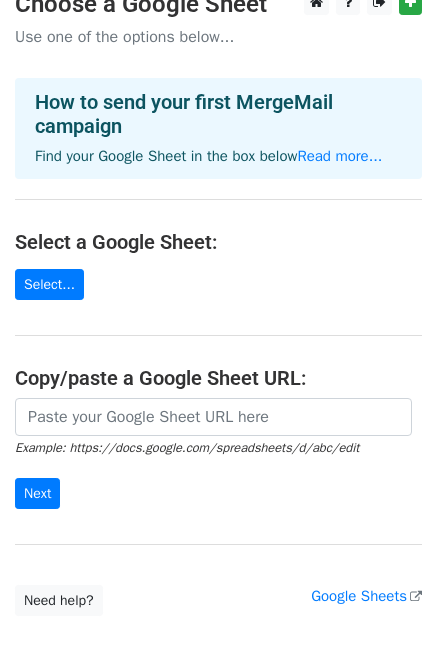scroll, scrollTop: 28, scrollLeft: 0, axis: vertical 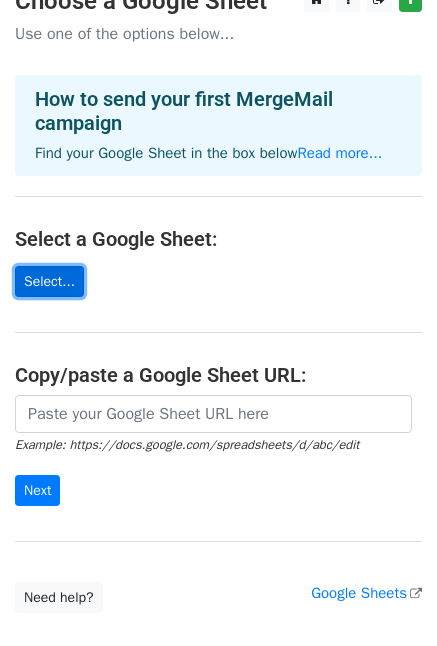 click on "Select..." at bounding box center [49, 281] 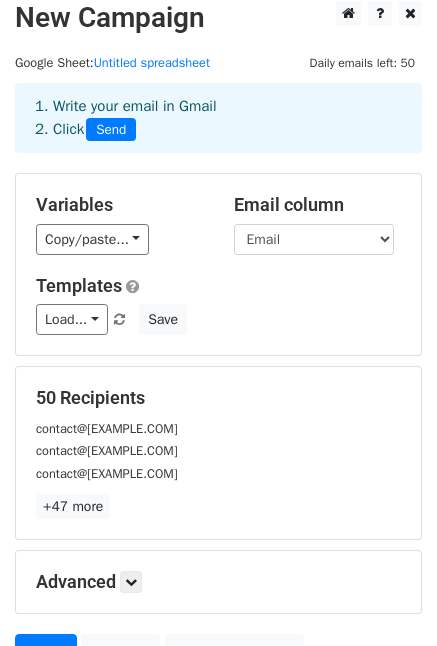 scroll, scrollTop: 18, scrollLeft: 0, axis: vertical 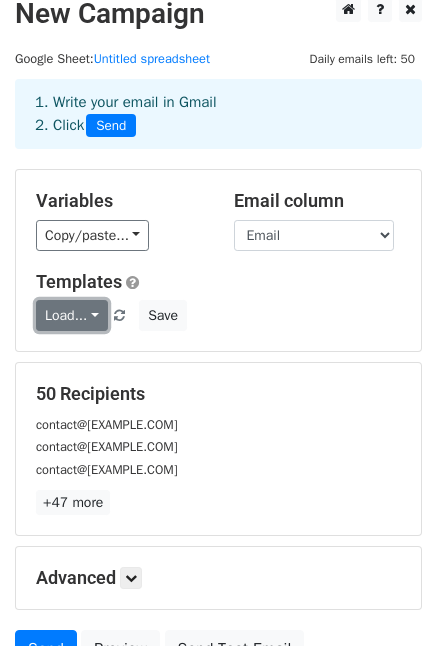 click on "Load..." at bounding box center (72, 315) 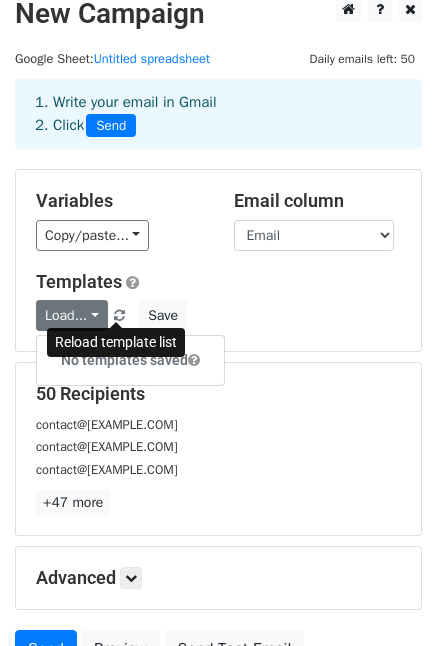 click at bounding box center [119, 316] 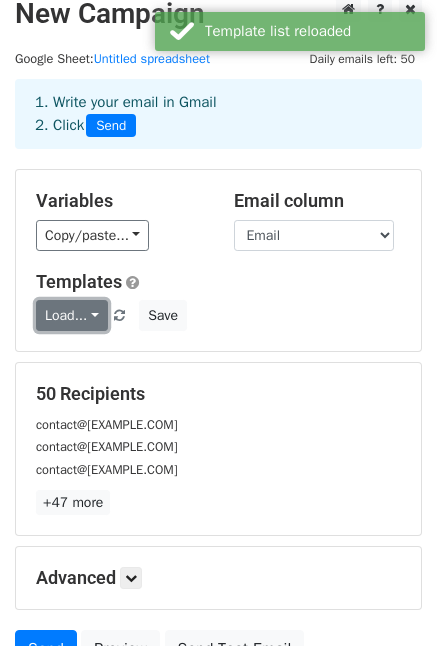 click on "Load..." at bounding box center (72, 315) 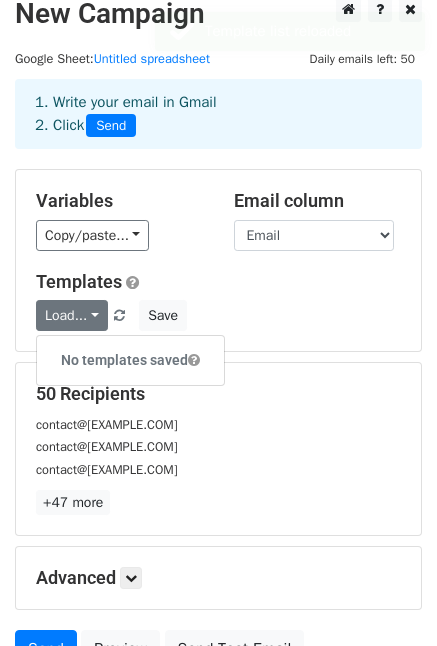 click on "50 Recipients" at bounding box center [218, 394] 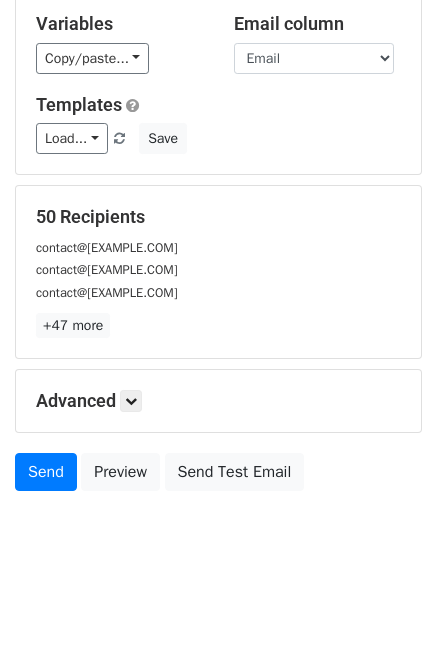 scroll, scrollTop: 208, scrollLeft: 0, axis: vertical 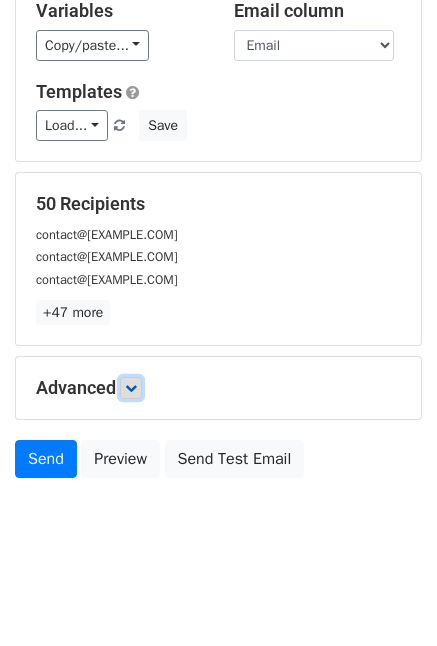 click at bounding box center (131, 388) 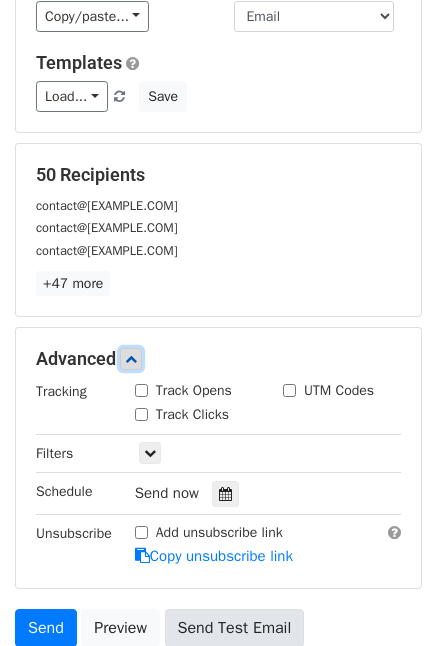 scroll, scrollTop: 250, scrollLeft: 0, axis: vertical 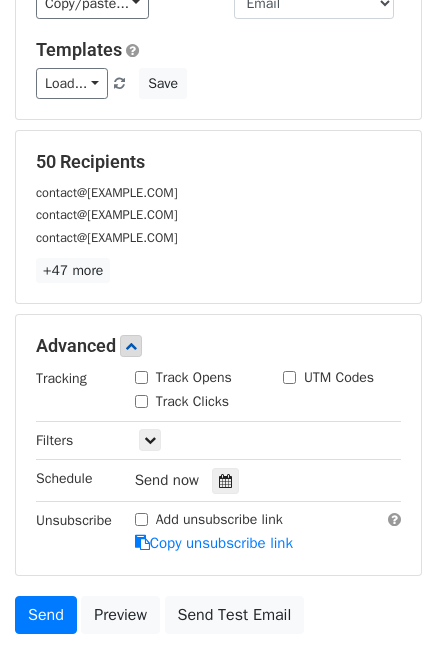 click on "Track Clicks" at bounding box center (192, 401) 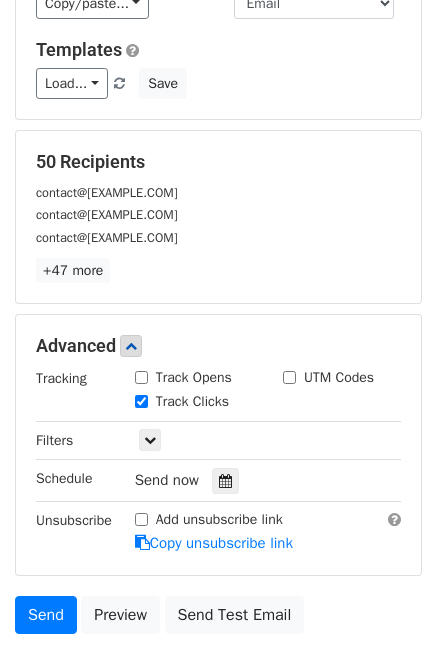 click on "Track Opens" at bounding box center [194, 377] 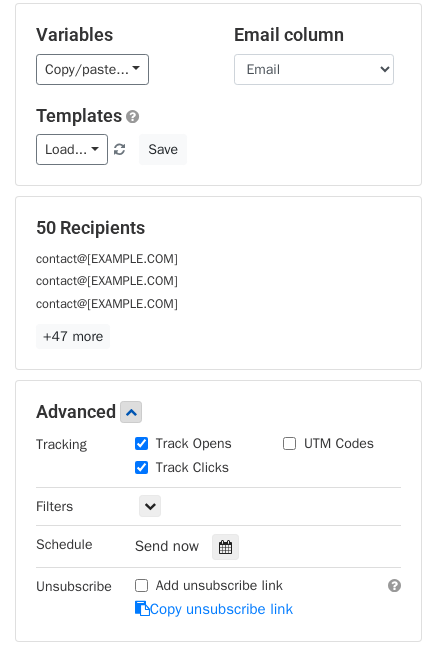 scroll, scrollTop: 0, scrollLeft: 0, axis: both 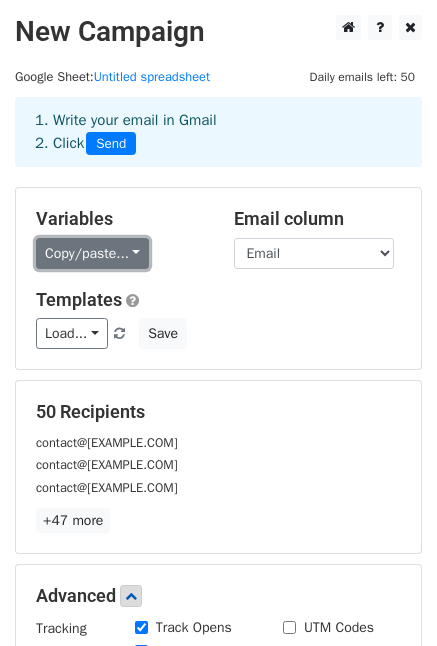 click on "Copy/paste..." at bounding box center (92, 253) 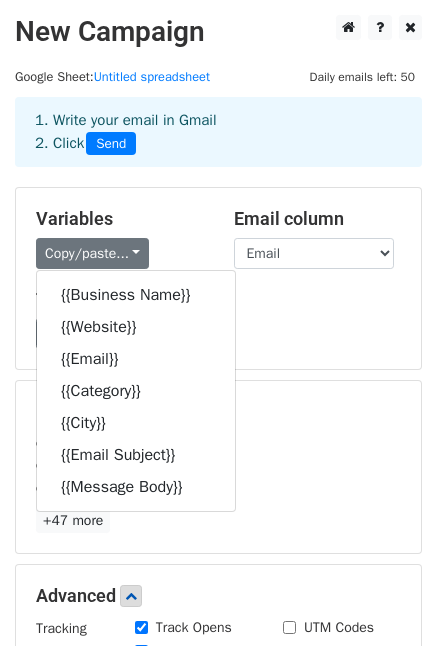 click on "Variables" at bounding box center [120, 219] 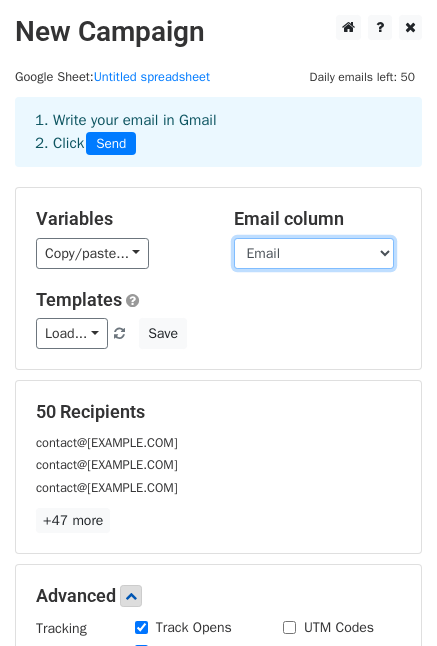 click on "Business Name
Website
Email
Category
City
Email Subject
Message Body" at bounding box center (314, 253) 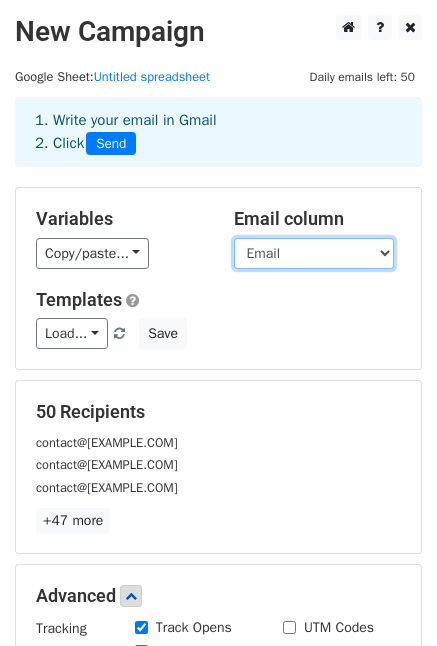 click on "Business Name
Website
Email
Category
City
Email Subject
Message Body" at bounding box center [314, 253] 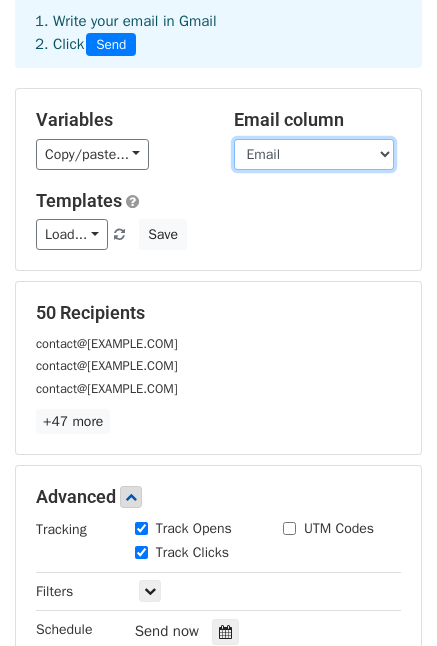 scroll, scrollTop: 102, scrollLeft: 0, axis: vertical 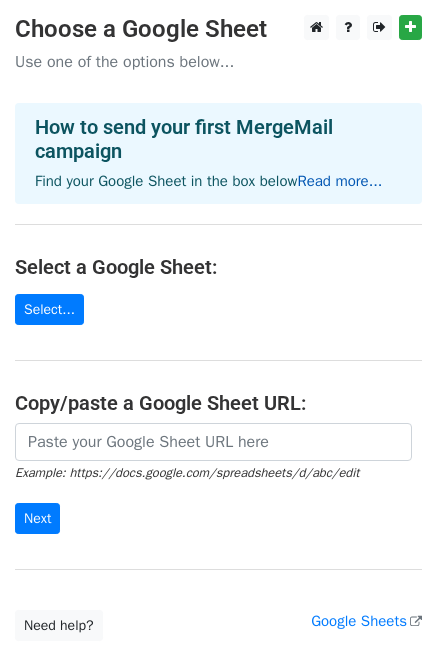 click on "Read more..." at bounding box center [339, 181] 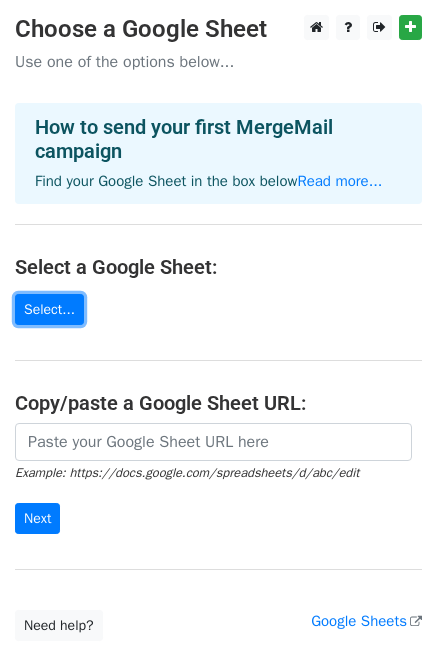 click on "Select..." at bounding box center (49, 309) 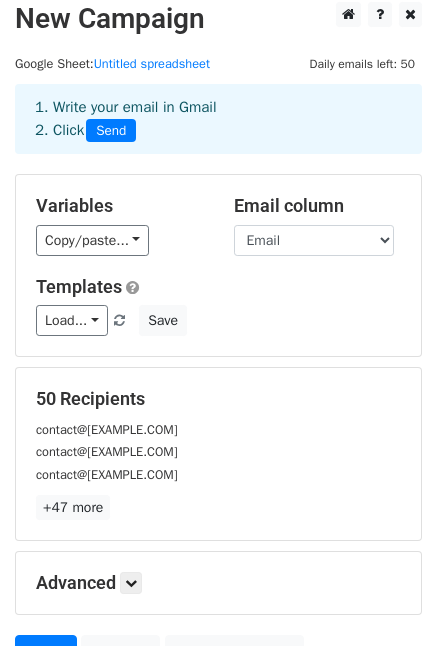 scroll, scrollTop: 0, scrollLeft: 0, axis: both 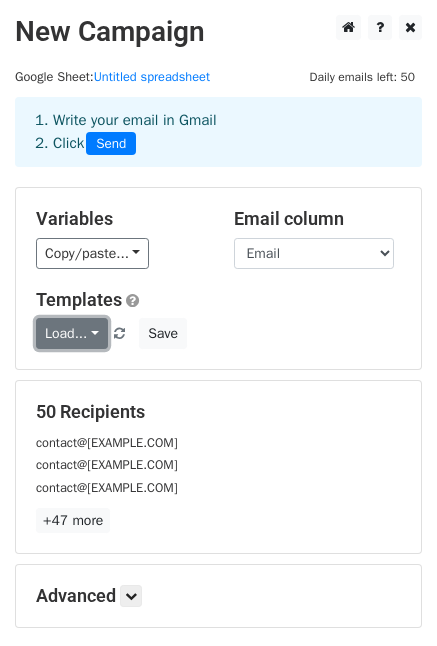 click on "Load..." at bounding box center (72, 333) 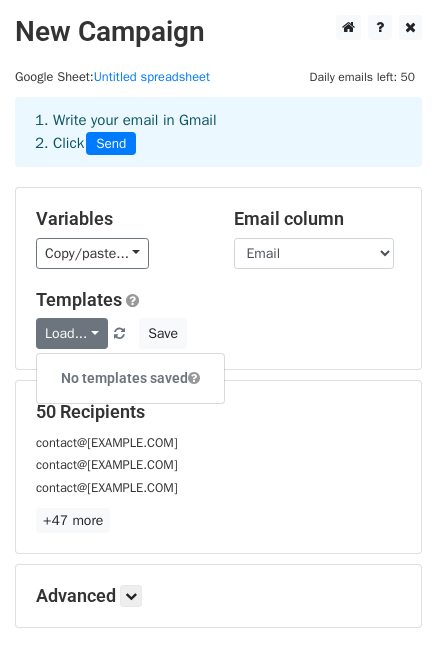 click on "Load...
No templates saved
Save" at bounding box center [218, 333] 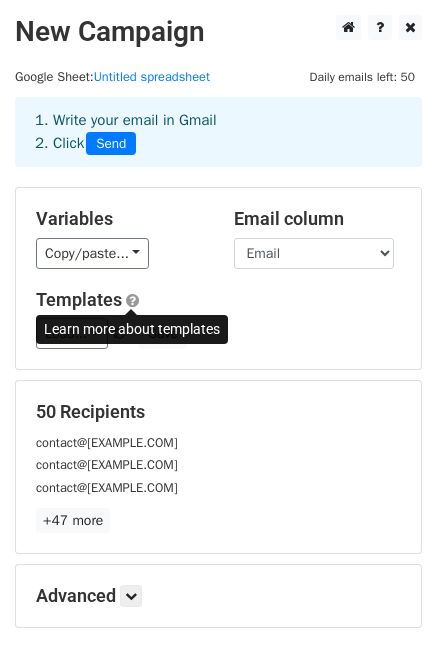 click at bounding box center (132, 300) 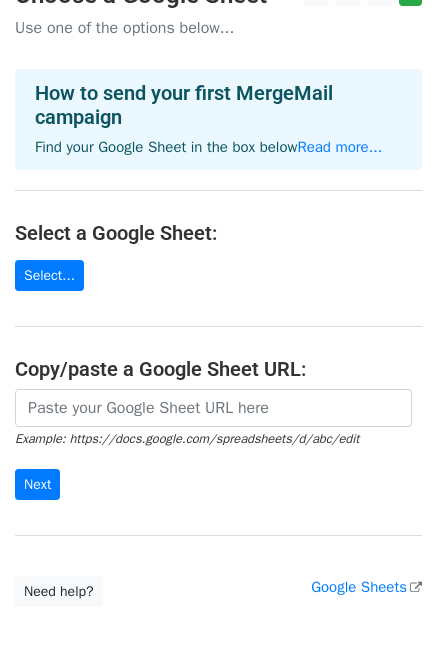 scroll, scrollTop: 35, scrollLeft: 0, axis: vertical 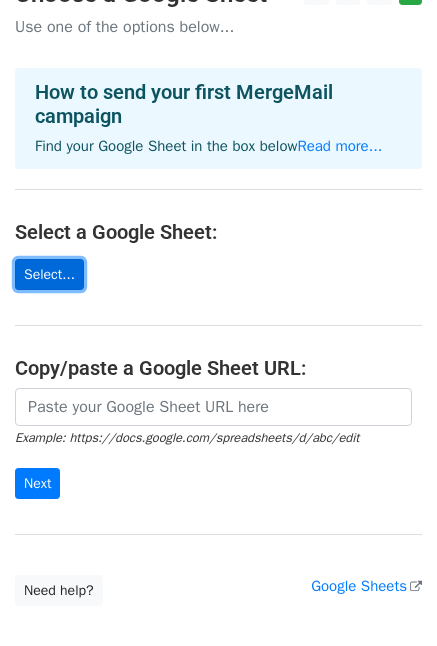 click on "Select..." at bounding box center (49, 274) 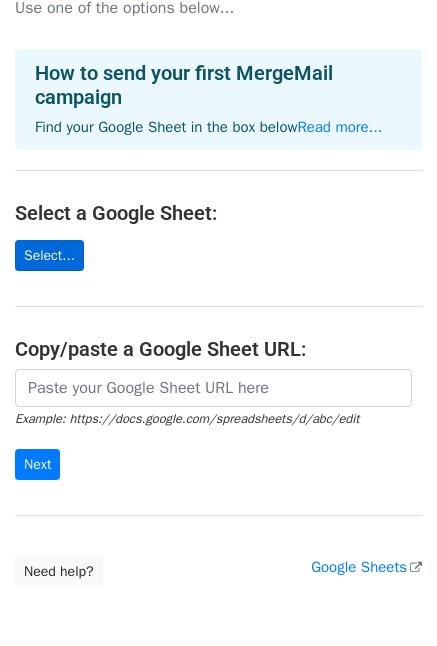 scroll, scrollTop: 55, scrollLeft: 0, axis: vertical 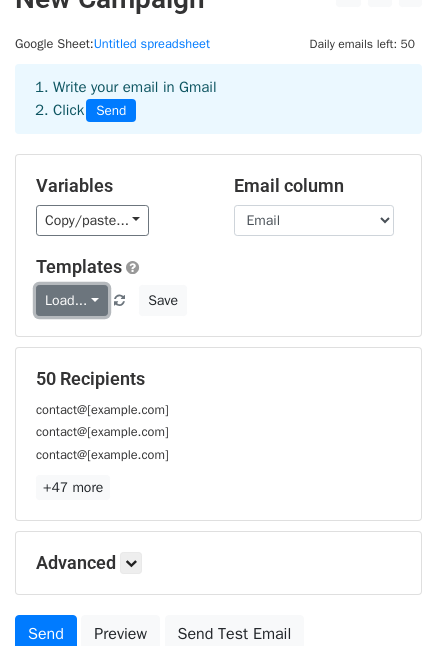click on "Load..." at bounding box center [72, 300] 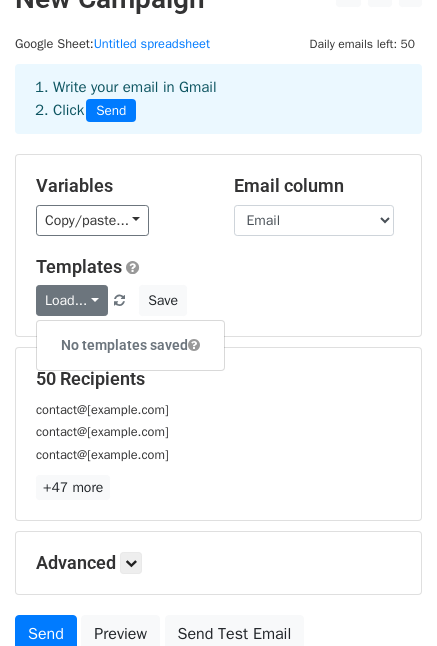 click on "No templates saved" at bounding box center [130, 345] 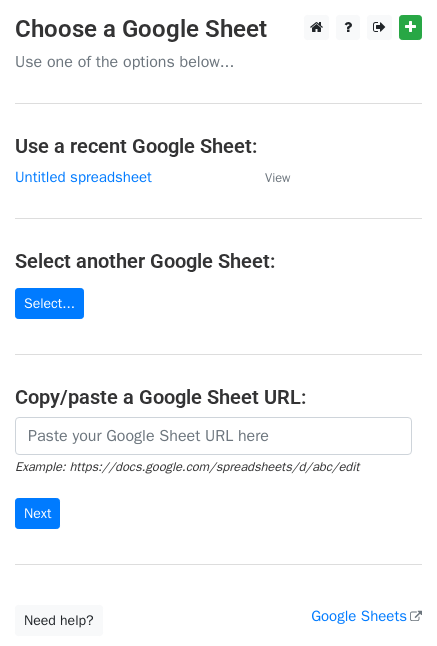 scroll, scrollTop: 0, scrollLeft: 0, axis: both 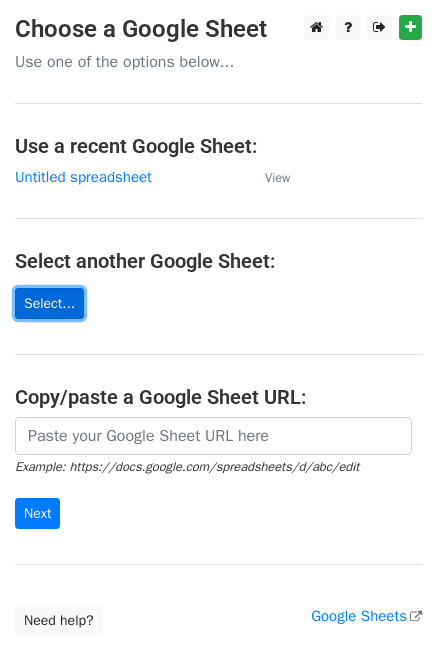 click on "Select..." at bounding box center (49, 303) 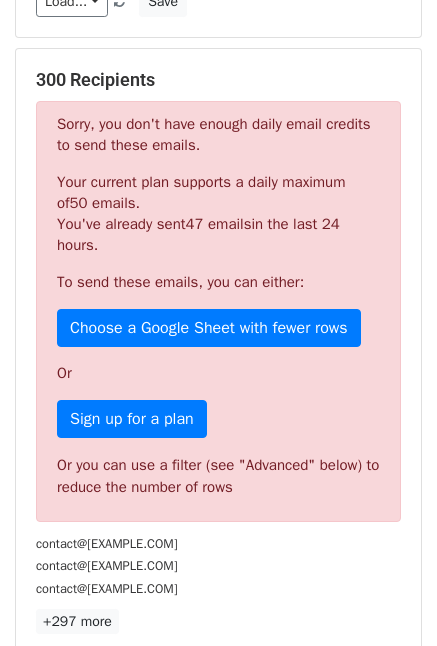 scroll, scrollTop: 332, scrollLeft: 0, axis: vertical 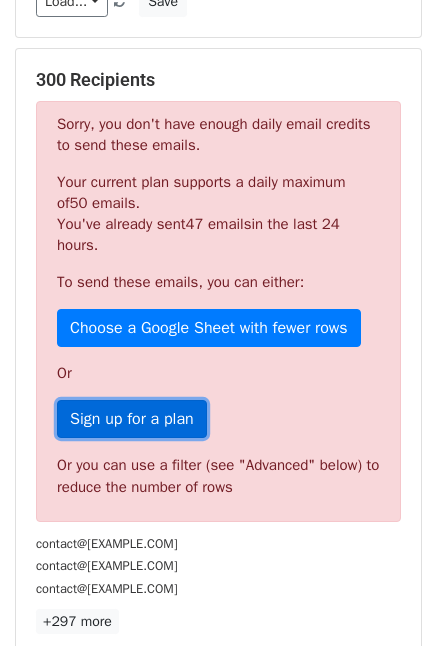click on "Sign up for a plan" at bounding box center [132, 419] 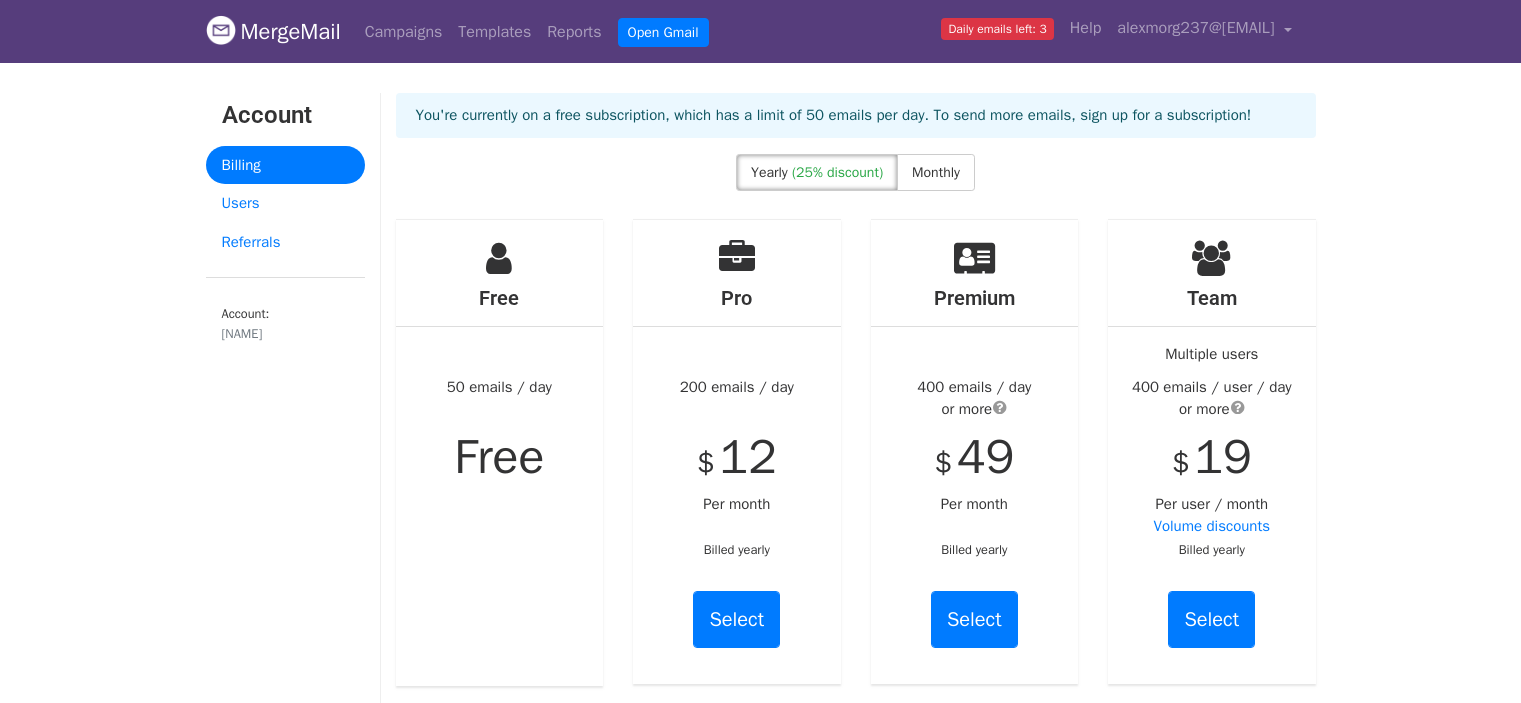 scroll, scrollTop: 0, scrollLeft: 0, axis: both 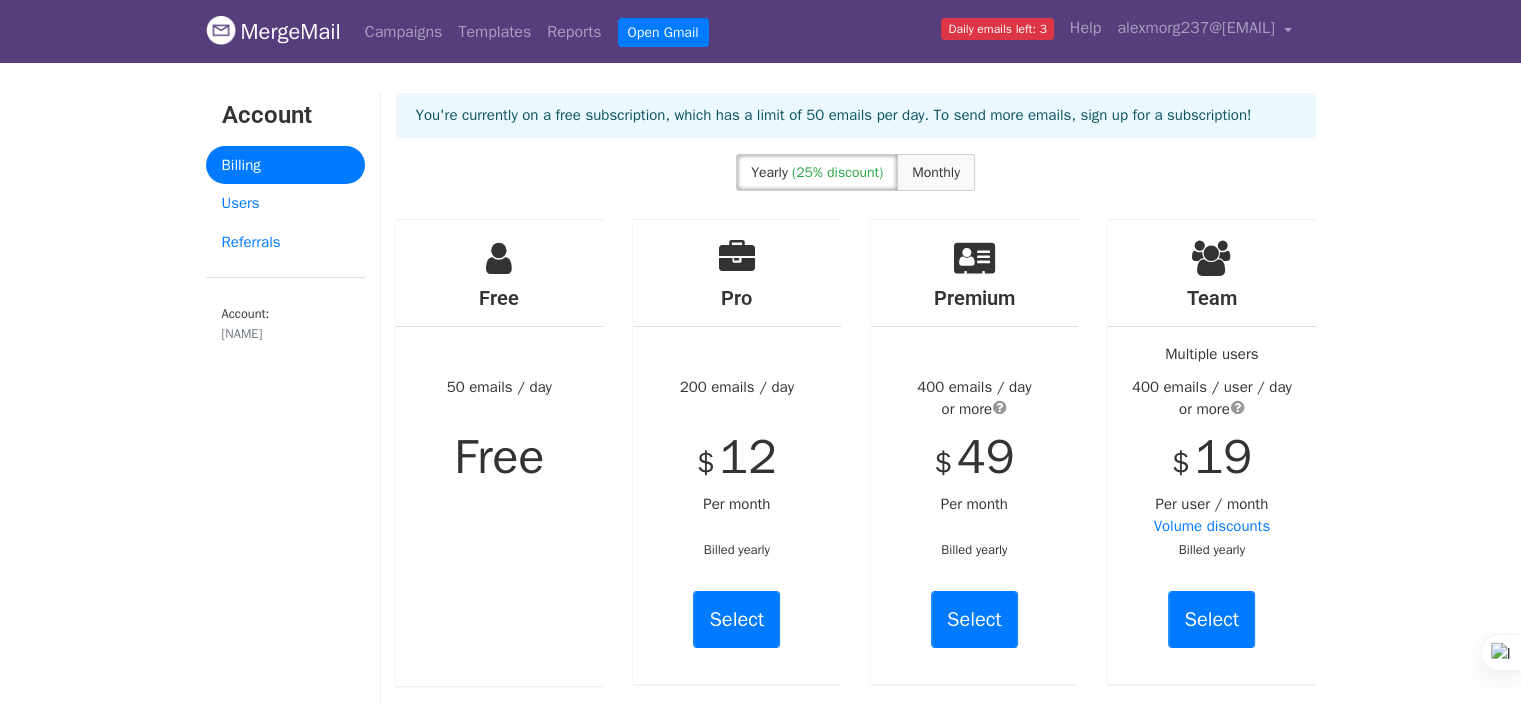 click on "Monthly" at bounding box center [936, 172] 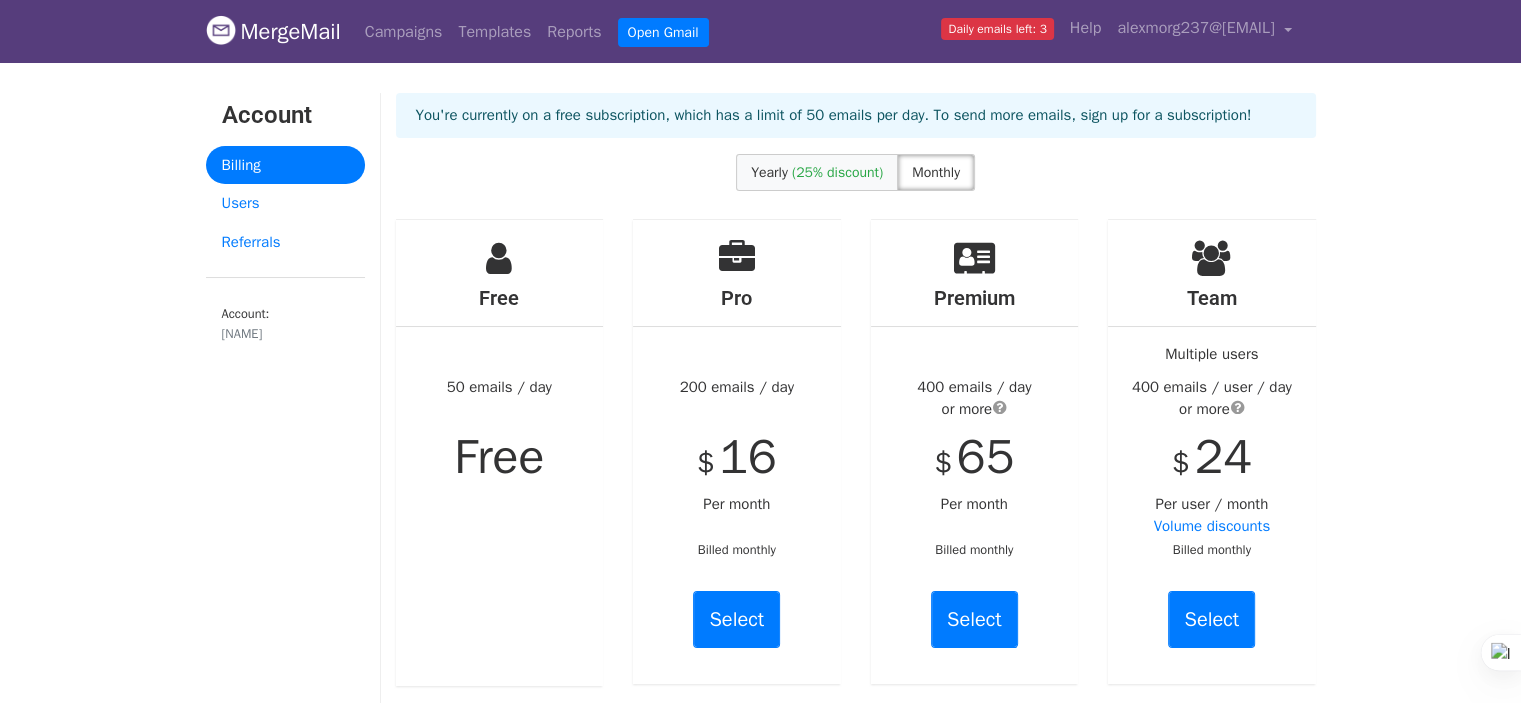 click on "(25% discount)" at bounding box center (837, 172) 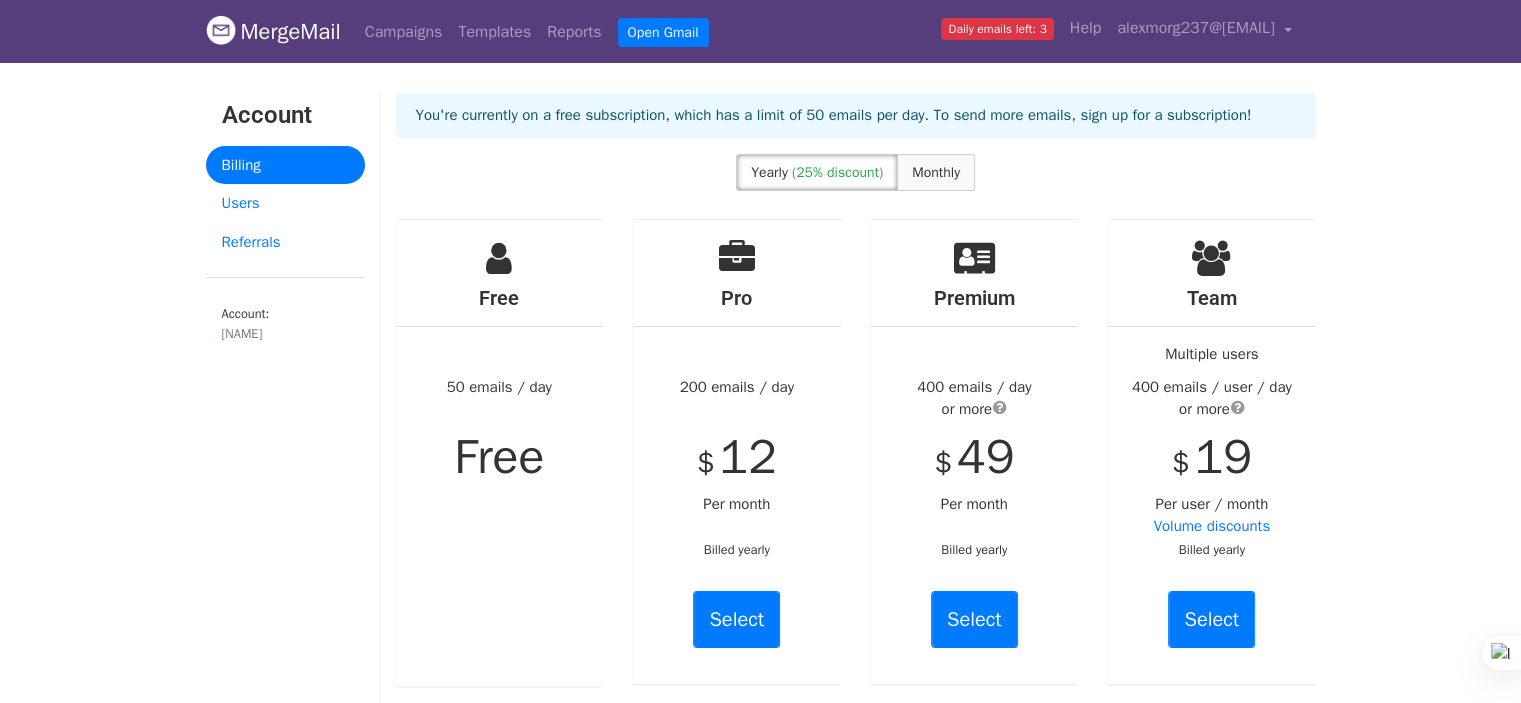 click on "Monthly" at bounding box center (936, 172) 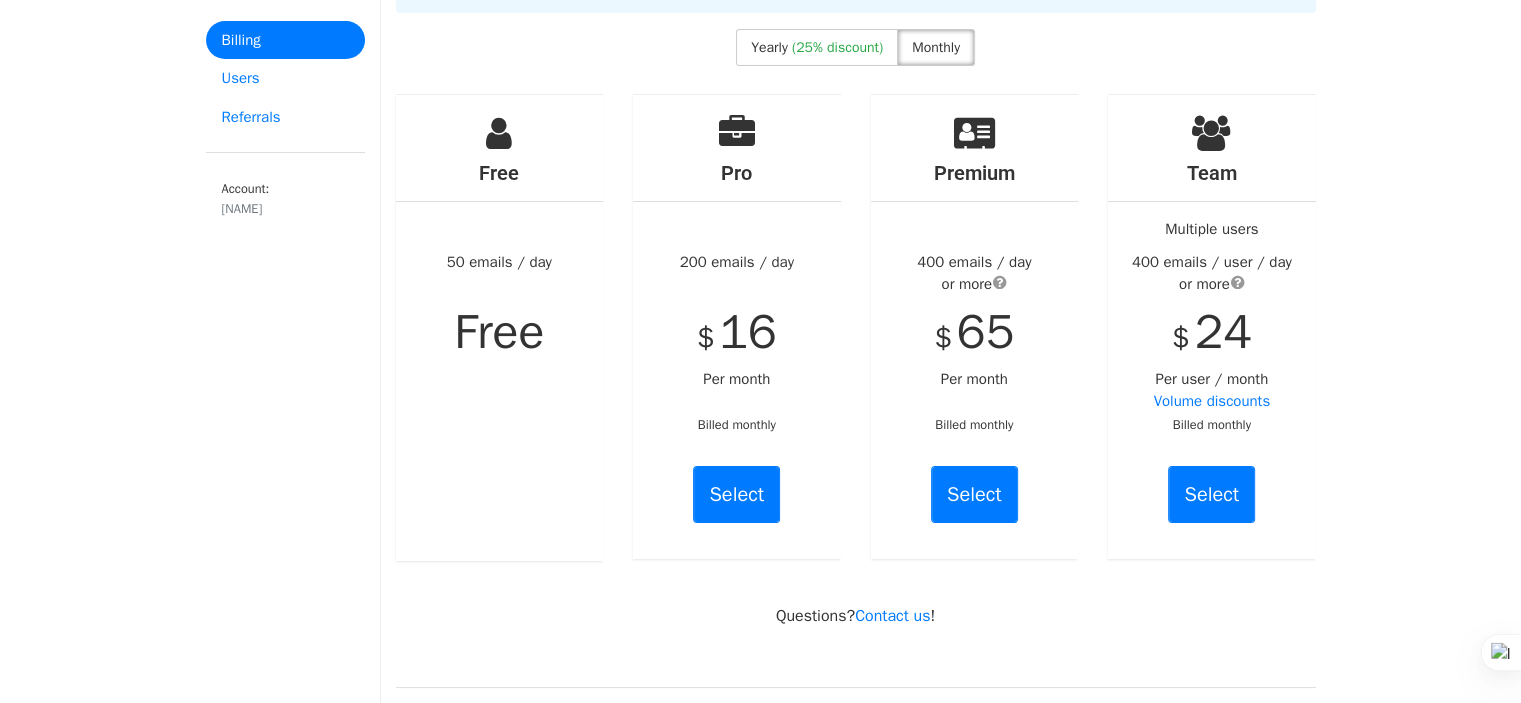 scroll, scrollTop: 0, scrollLeft: 0, axis: both 